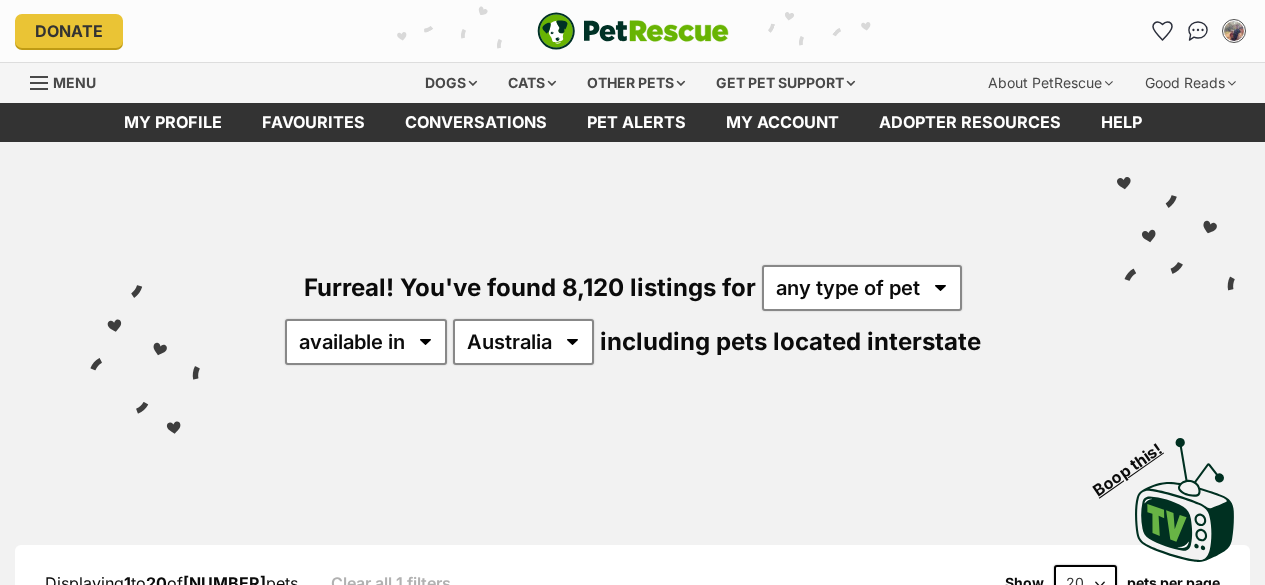 scroll, scrollTop: 0, scrollLeft: 0, axis: both 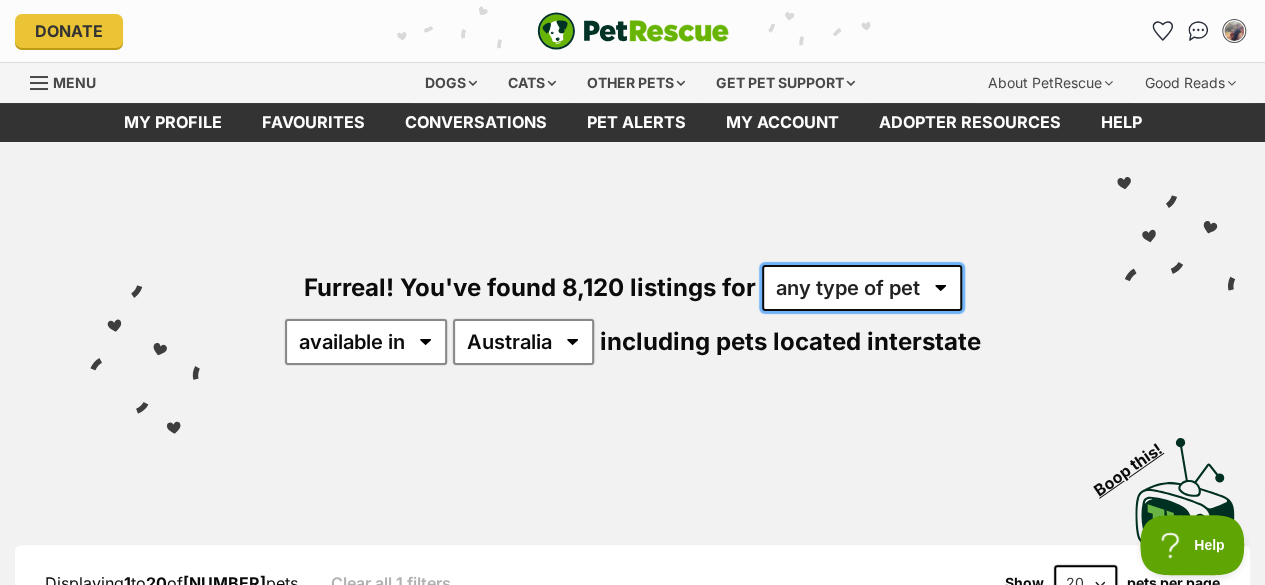 click on "any type of pet
cats
dogs
other pets" at bounding box center [862, 288] 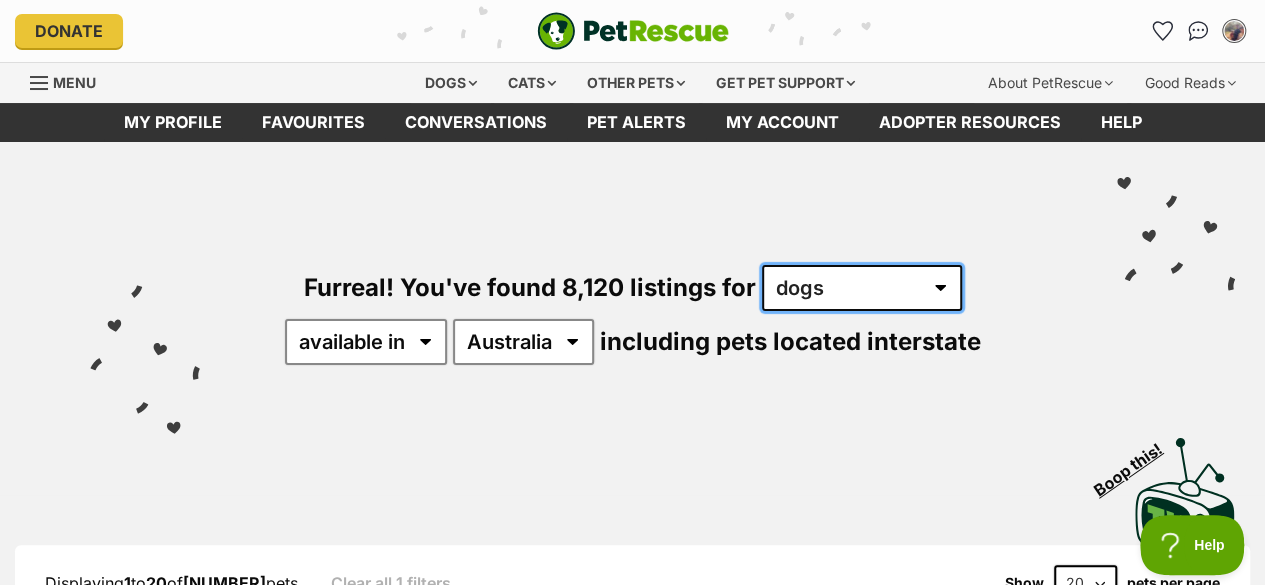 click on "any type of pet
cats
dogs
other pets" at bounding box center (862, 288) 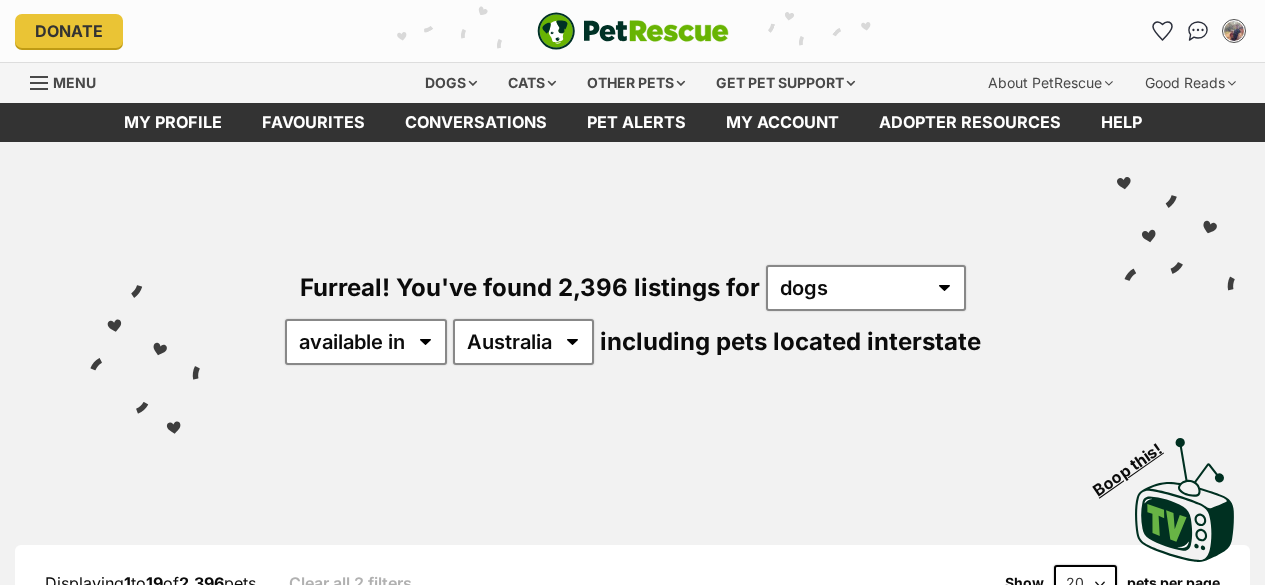 scroll, scrollTop: 0, scrollLeft: 0, axis: both 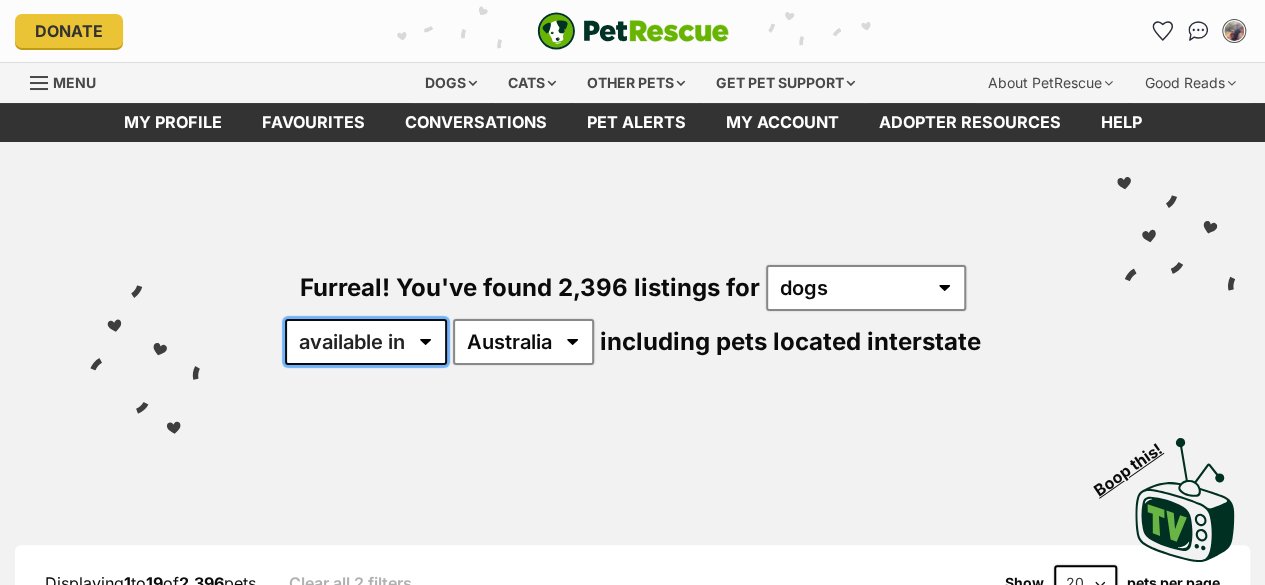 drag, startPoint x: 0, startPoint y: 0, endPoint x: 370, endPoint y: 335, distance: 499.12424 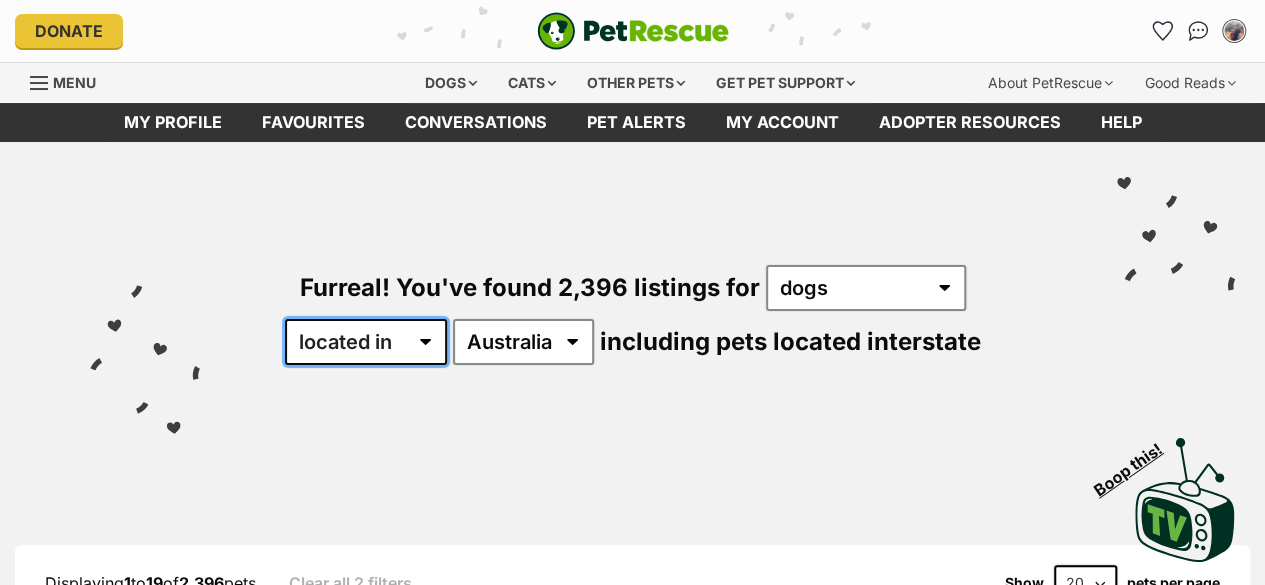 click on "available in
located in" at bounding box center (366, 342) 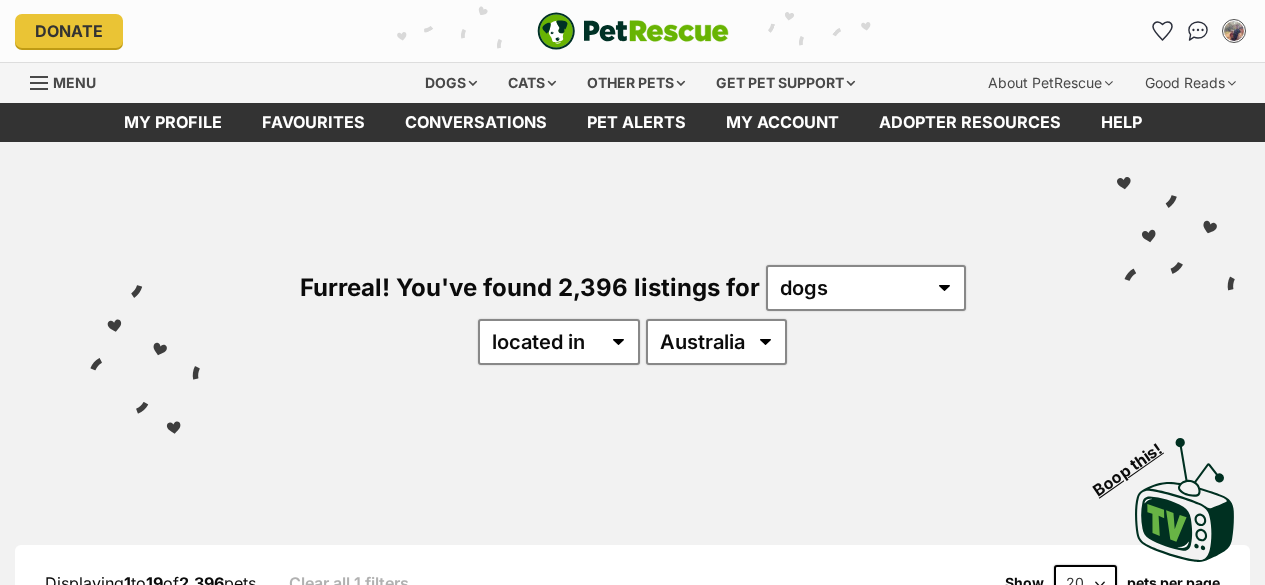 scroll, scrollTop: 0, scrollLeft: 0, axis: both 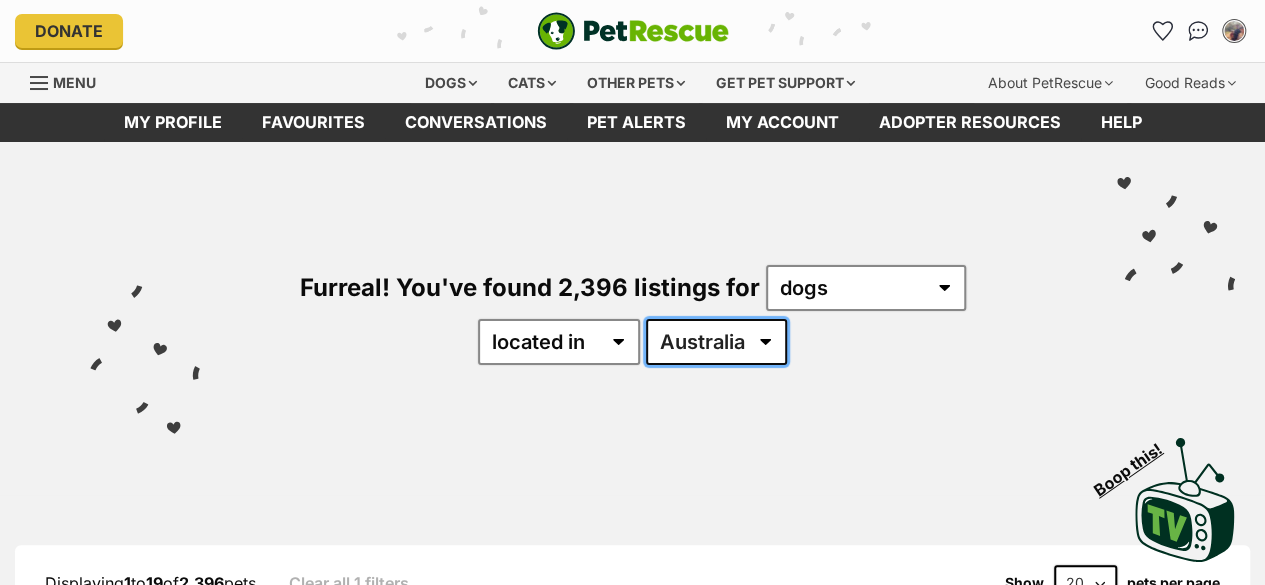 click on "Australia
ACT
NSW
NT
QLD
SA
TAS
VIC
WA" at bounding box center [716, 342] 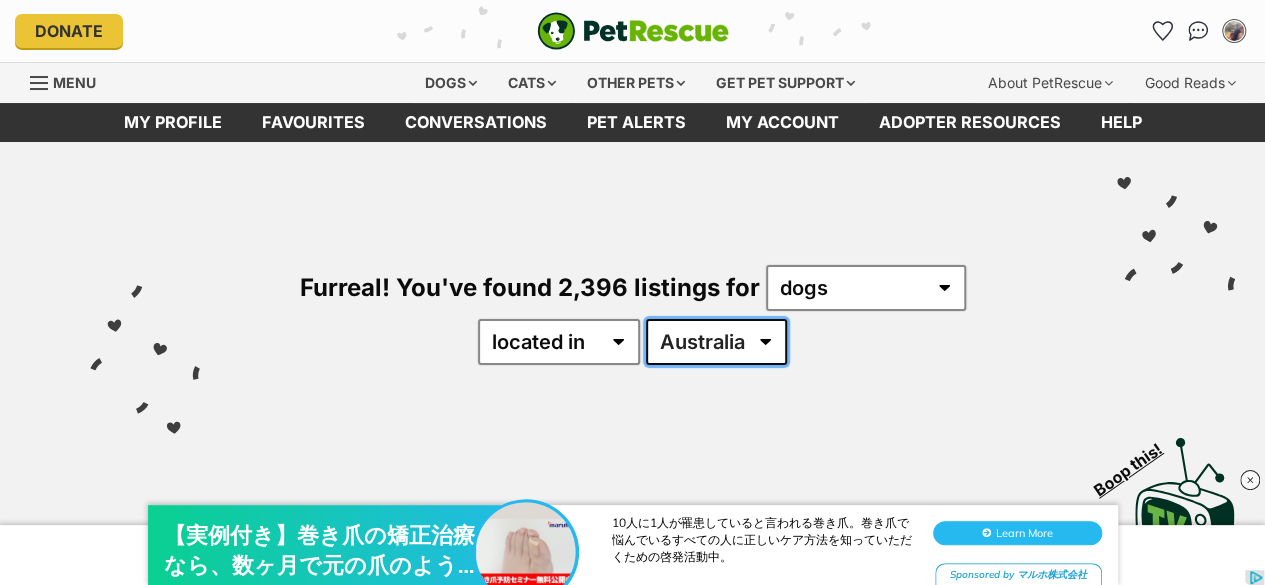 scroll, scrollTop: 0, scrollLeft: 0, axis: both 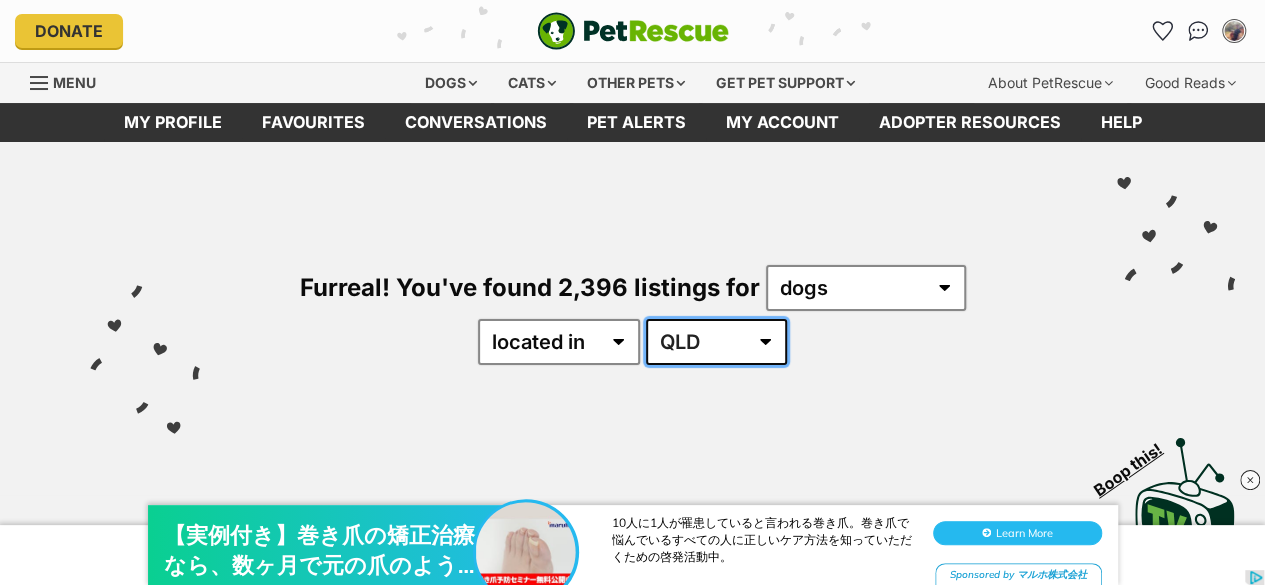 click on "Australia
ACT
NSW
NT
QLD
SA
TAS
VIC
WA" at bounding box center (716, 342) 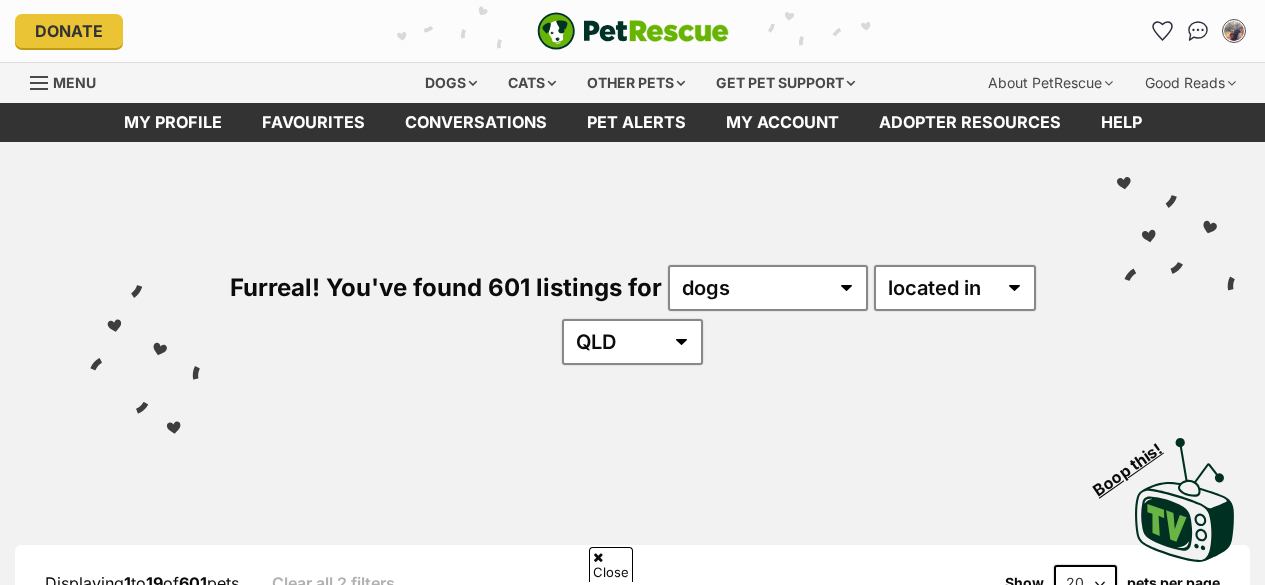 scroll, scrollTop: 227, scrollLeft: 0, axis: vertical 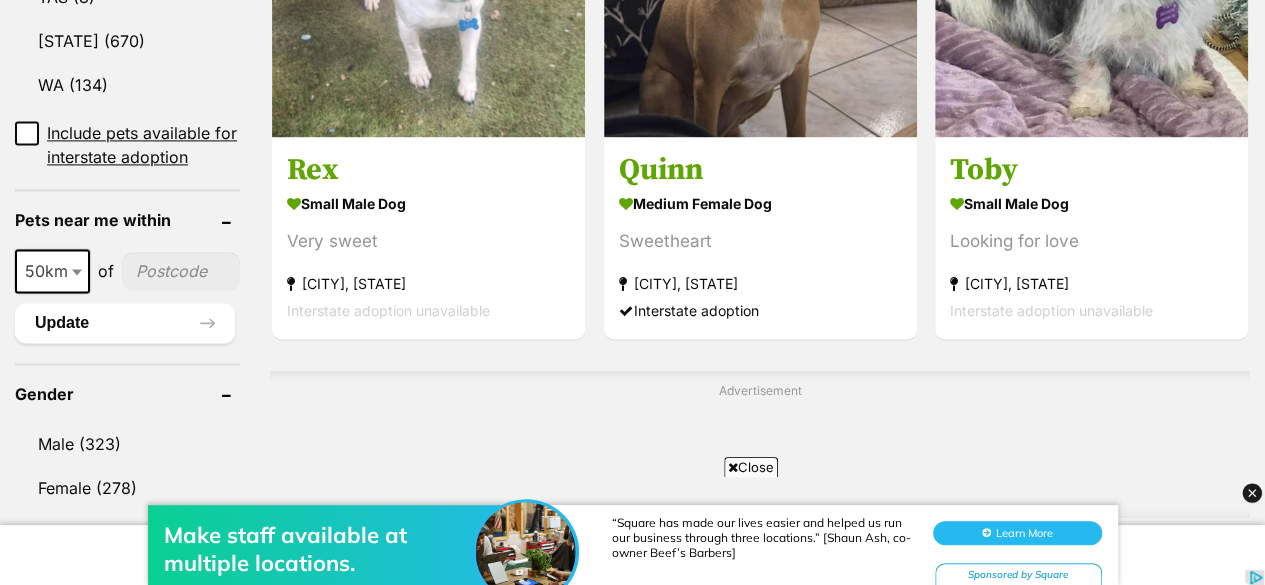 click at bounding box center [181, 271] 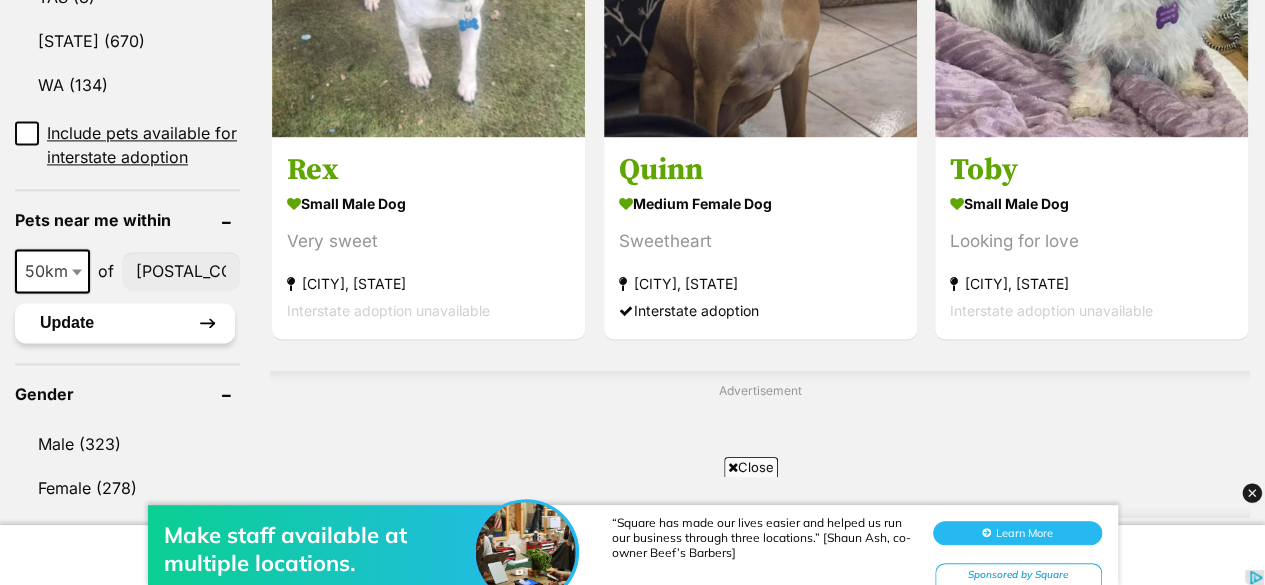 click on "Update" at bounding box center (125, 323) 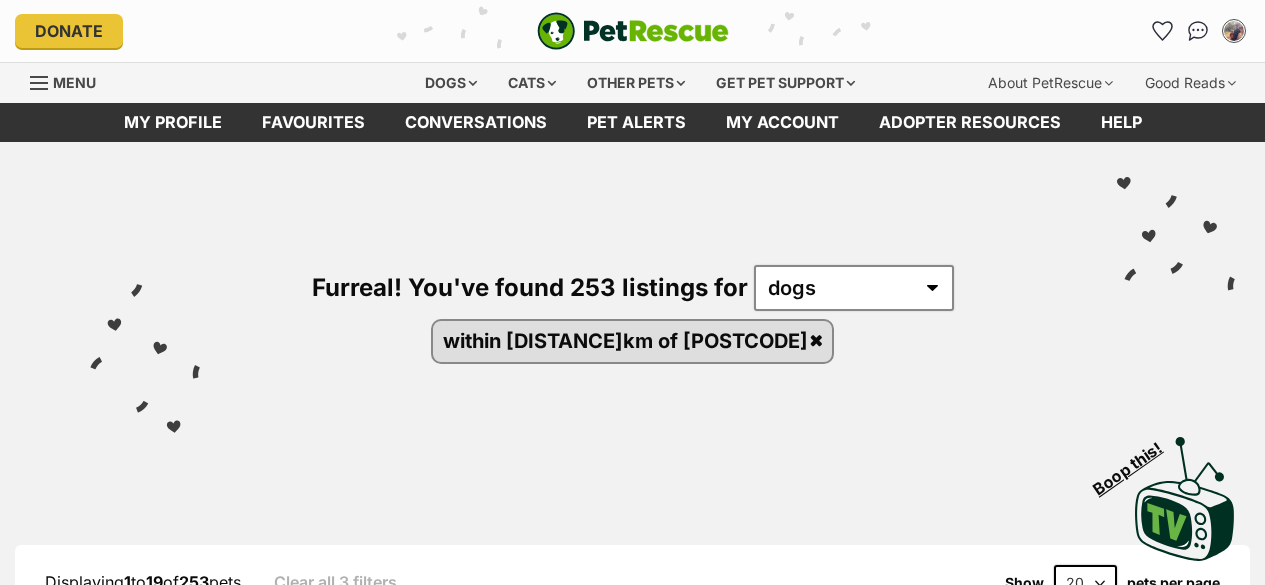 scroll, scrollTop: 0, scrollLeft: 0, axis: both 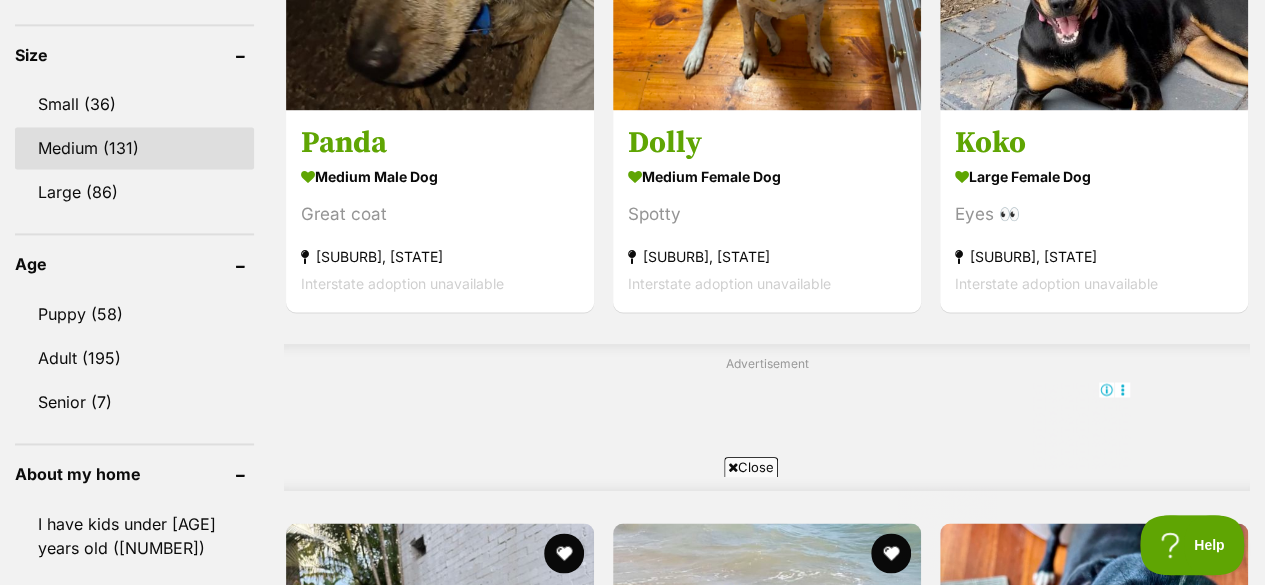 click on "Medium (131)" at bounding box center (134, 148) 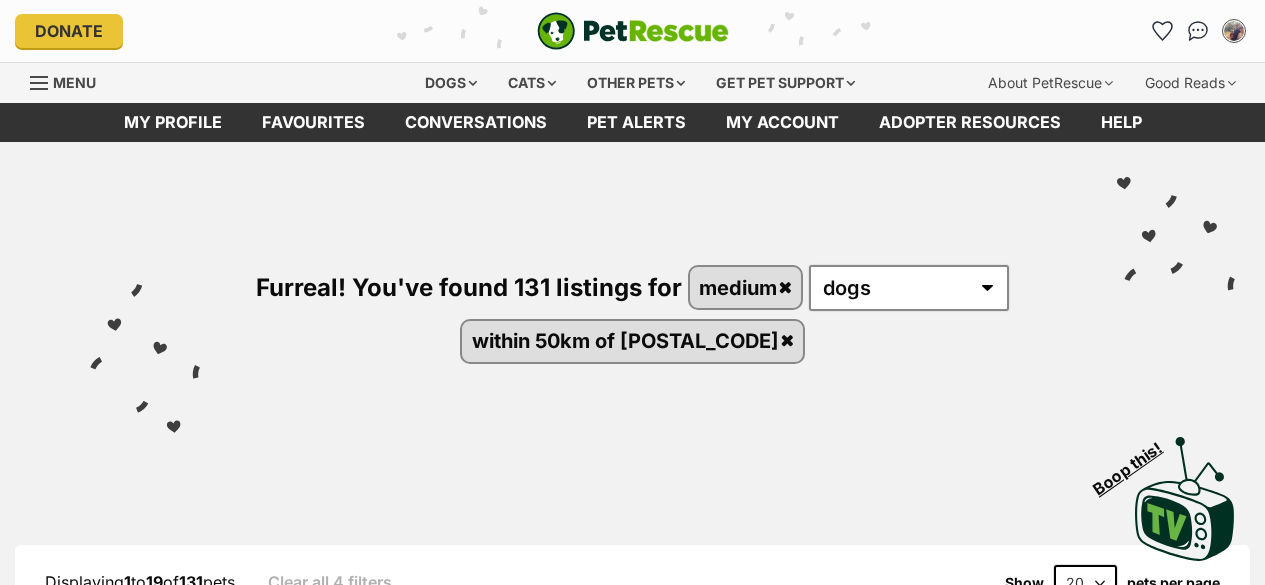 scroll, scrollTop: 0, scrollLeft: 0, axis: both 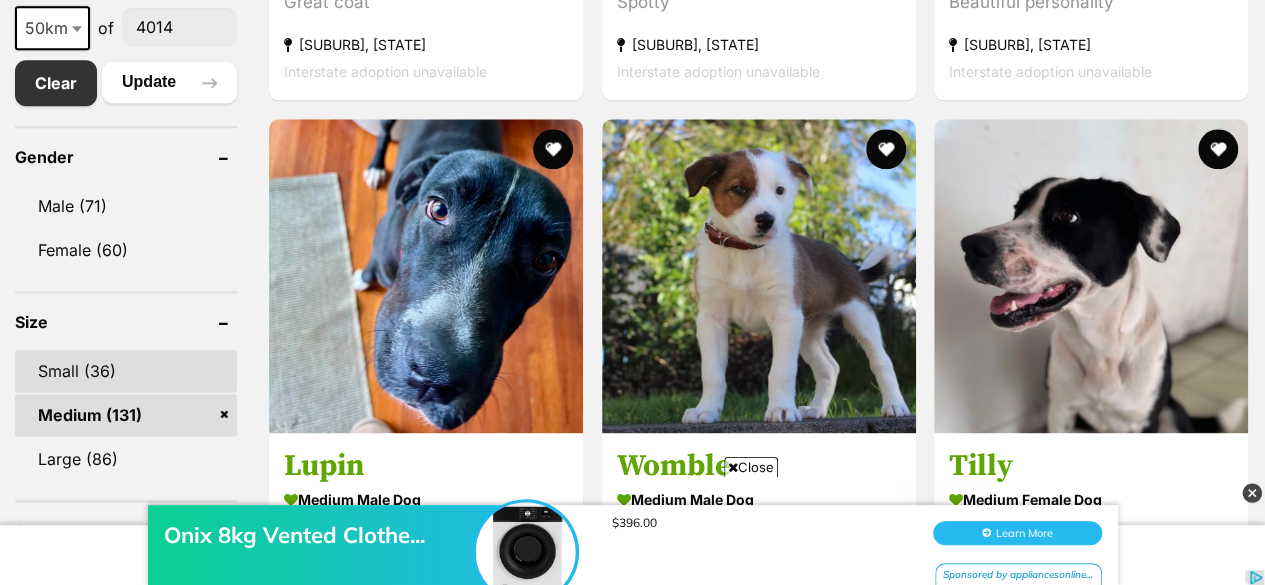 click on "Small (36)" at bounding box center (126, 371) 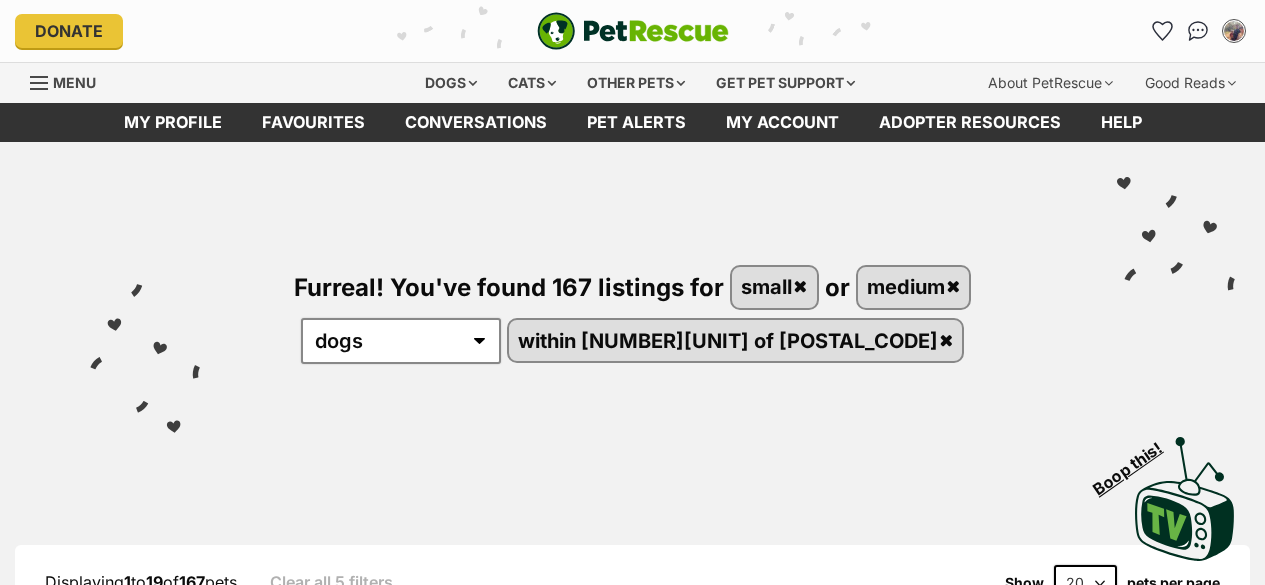 scroll, scrollTop: 0, scrollLeft: 0, axis: both 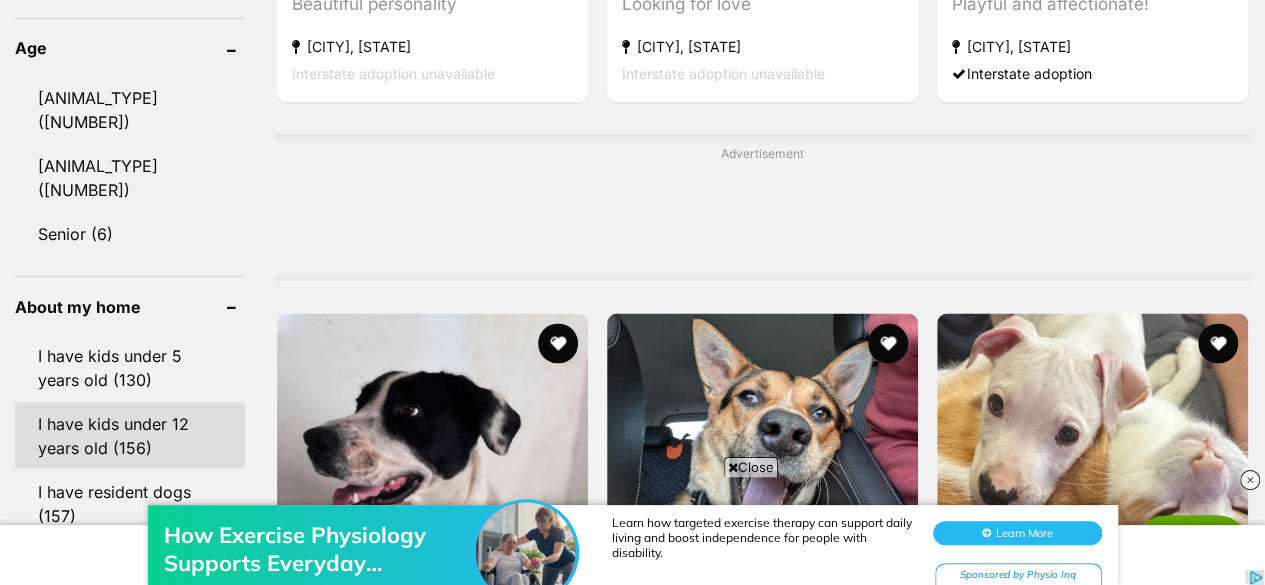 click on "I have kids under 12 years old (156)" at bounding box center [130, 435] 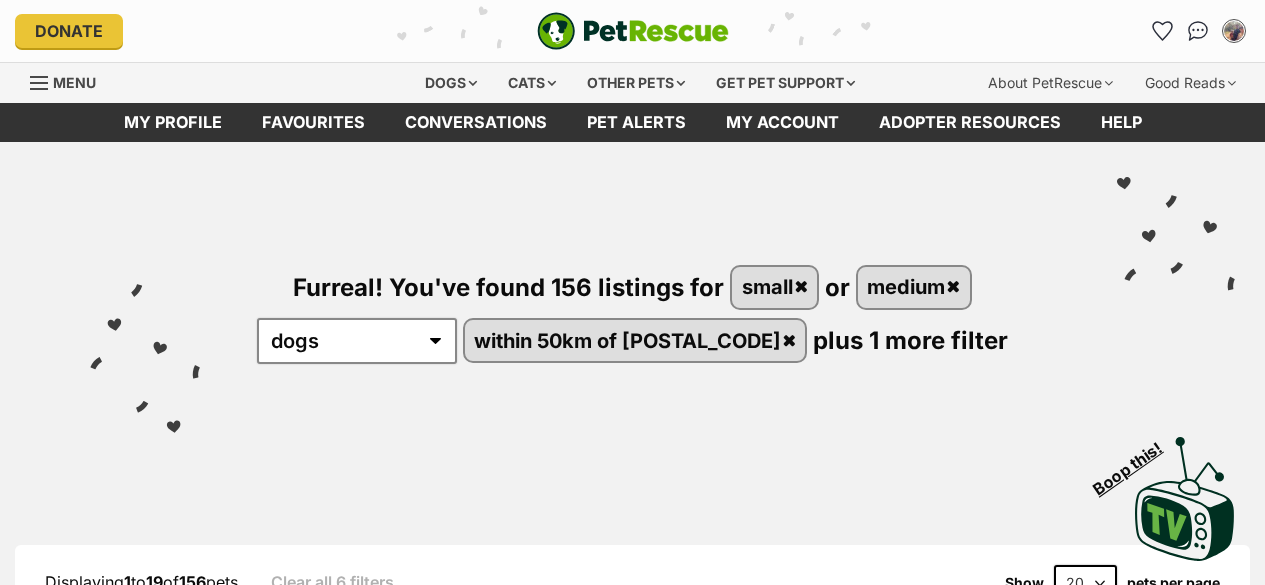 scroll, scrollTop: 0, scrollLeft: 0, axis: both 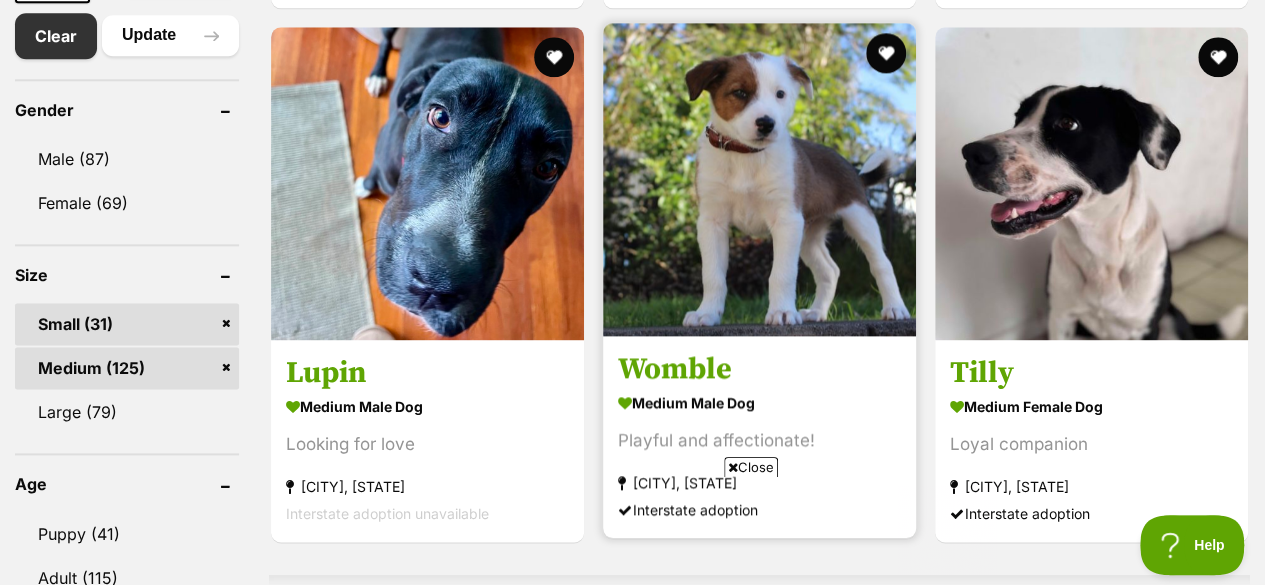 click at bounding box center [759, 179] 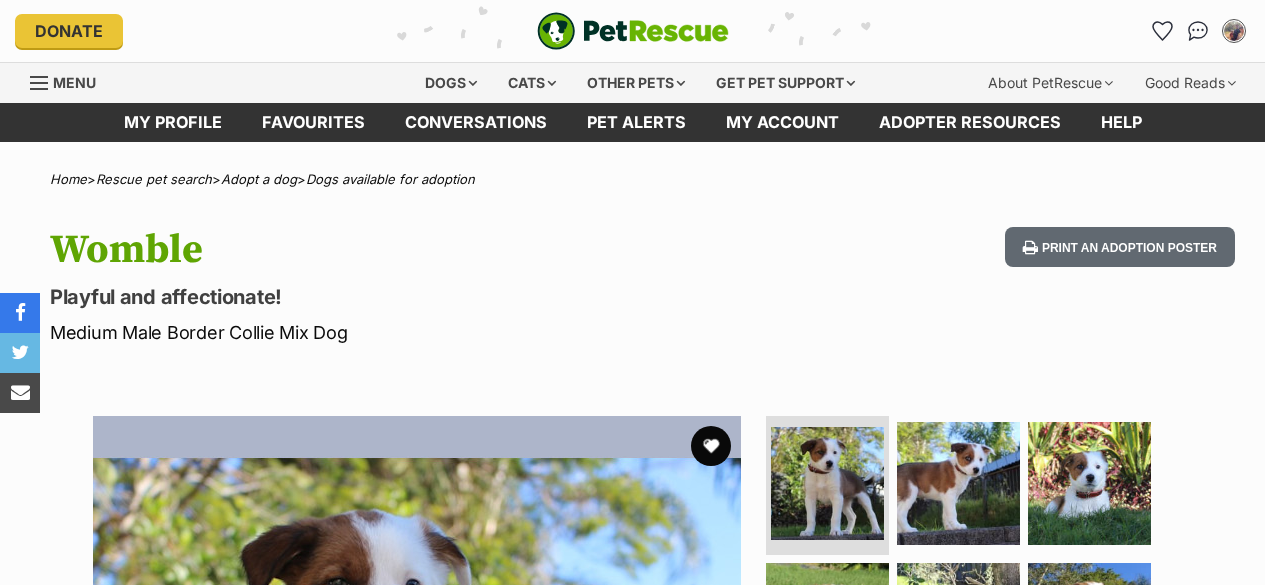 scroll, scrollTop: 0, scrollLeft: 0, axis: both 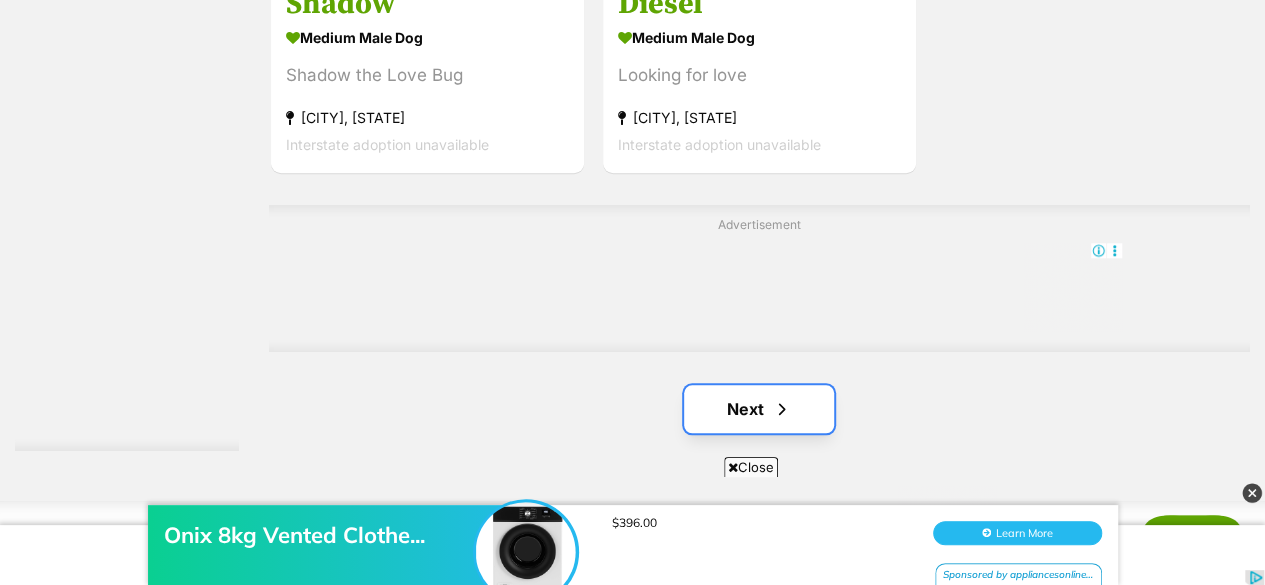 click on "Next" at bounding box center [759, 409] 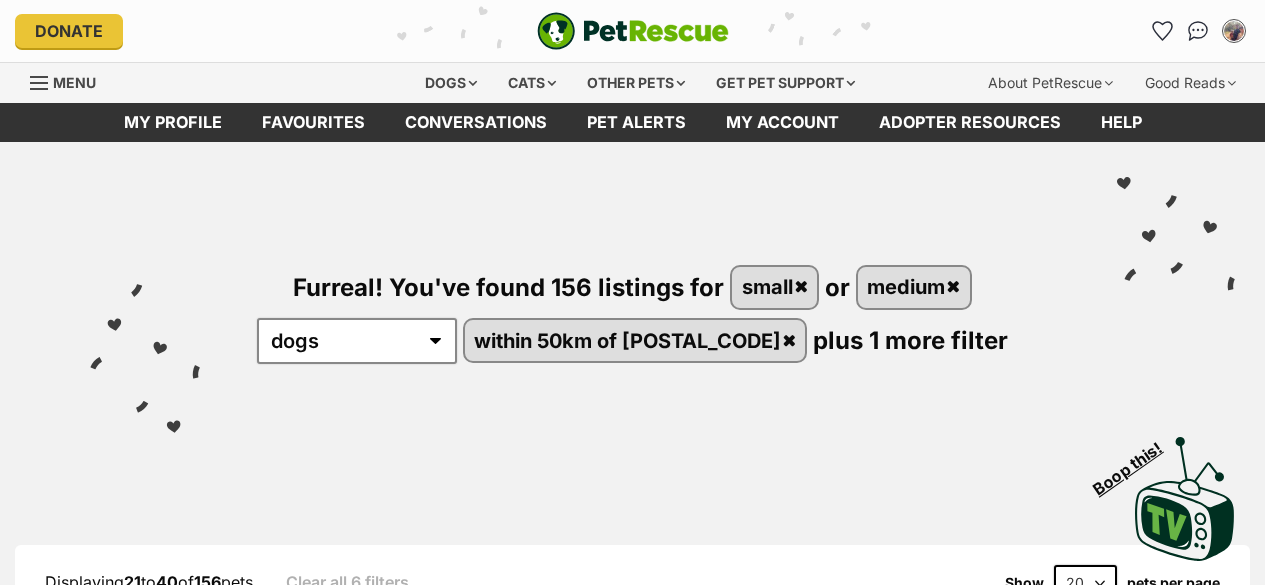 scroll, scrollTop: 0, scrollLeft: 0, axis: both 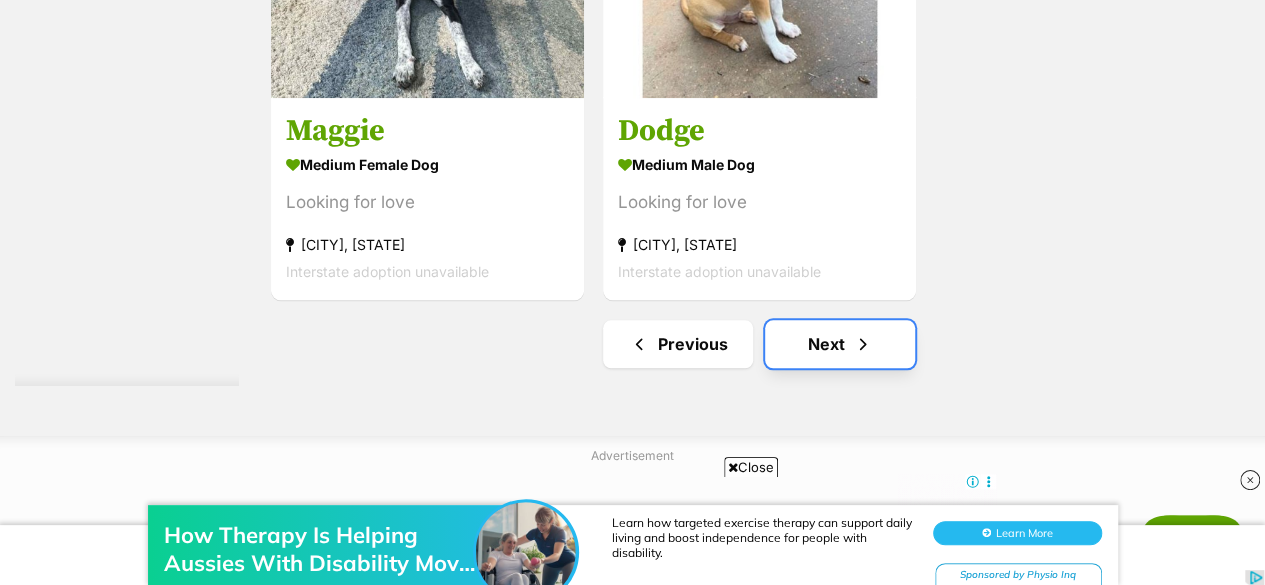 click on "Next" at bounding box center [840, 344] 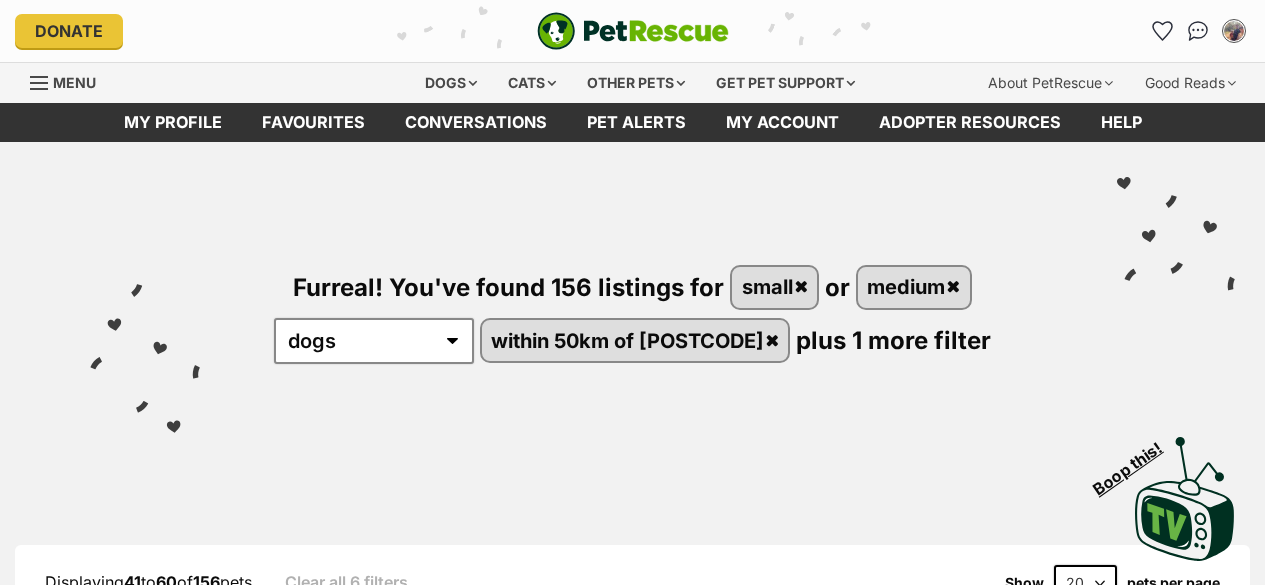 scroll, scrollTop: 0, scrollLeft: 0, axis: both 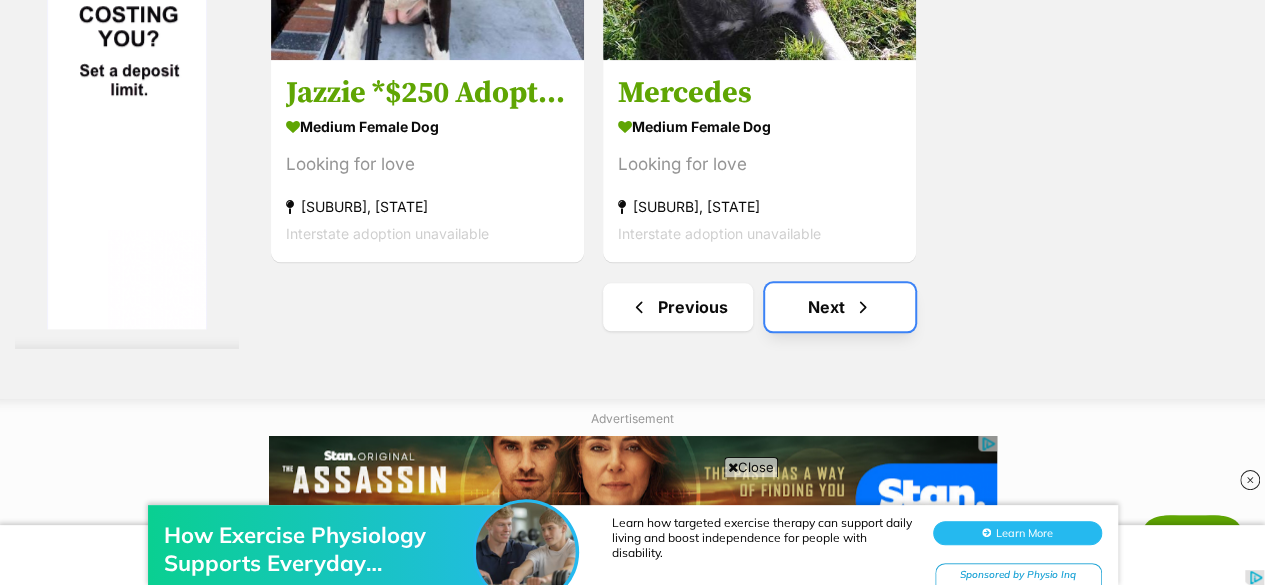 click on "Next" at bounding box center (840, 307) 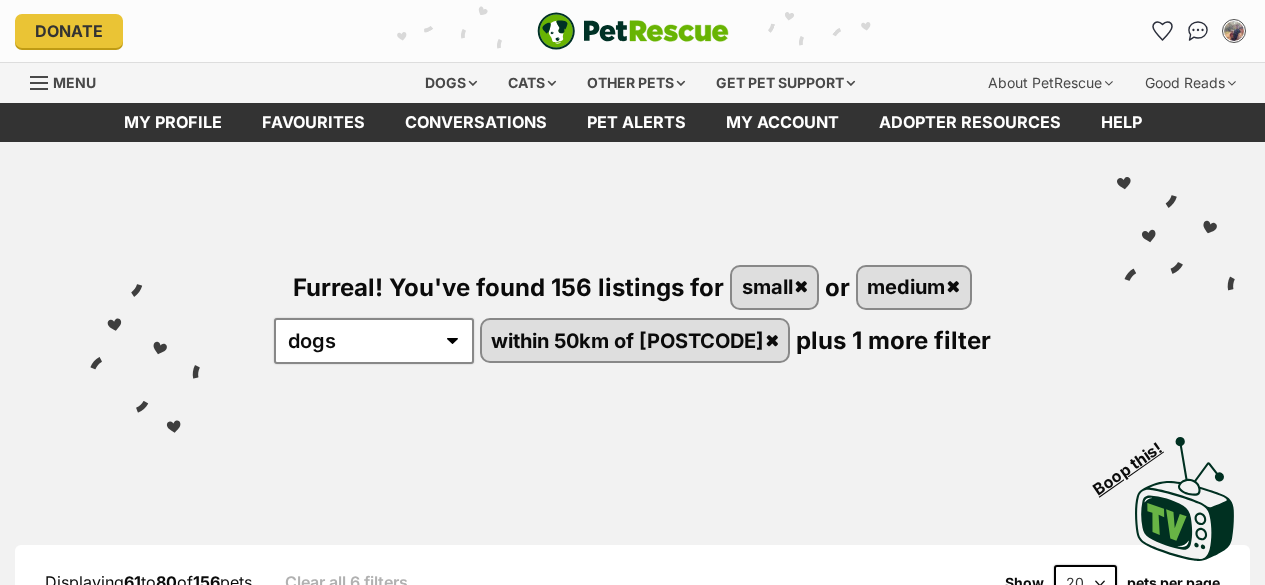 scroll, scrollTop: 572, scrollLeft: 0, axis: vertical 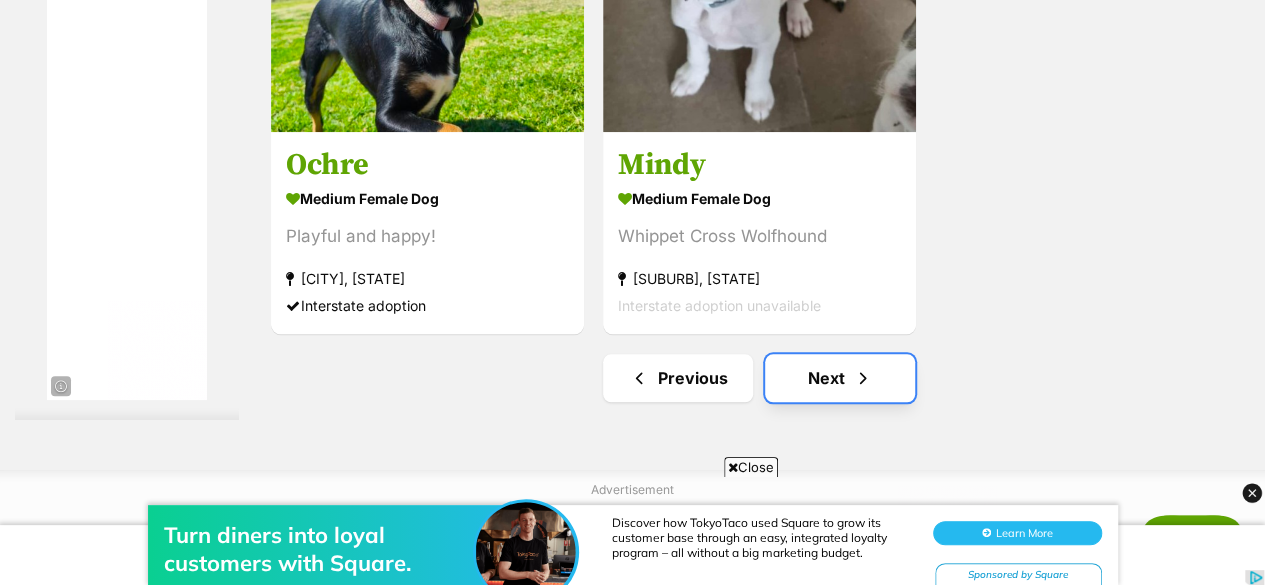 click on "Next" at bounding box center (840, 378) 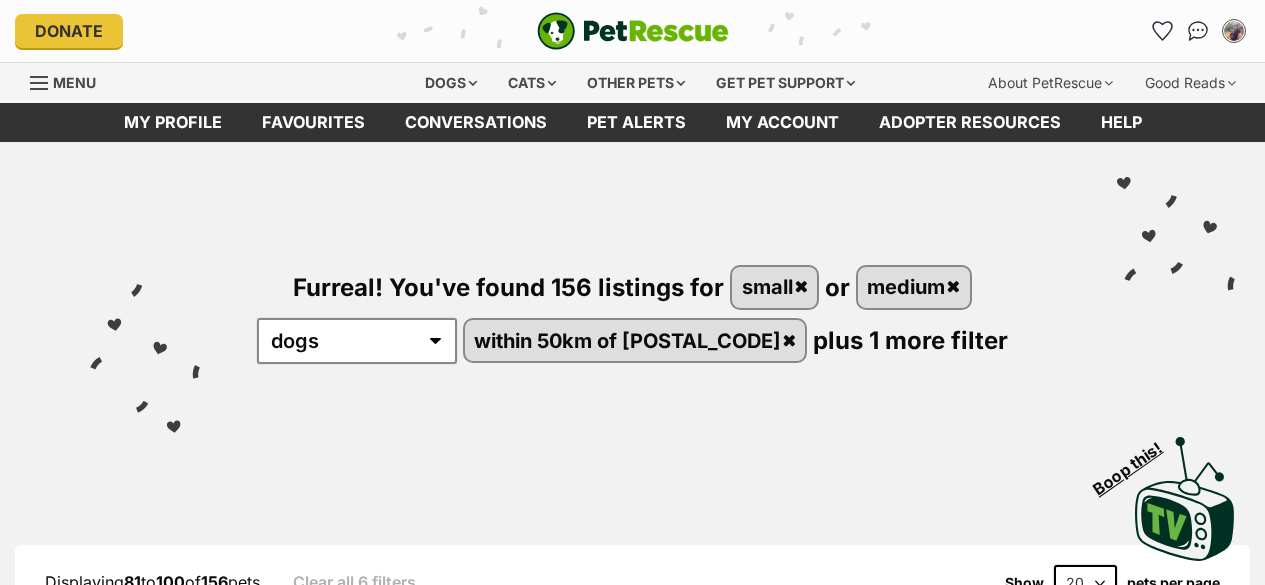 scroll, scrollTop: 279, scrollLeft: 0, axis: vertical 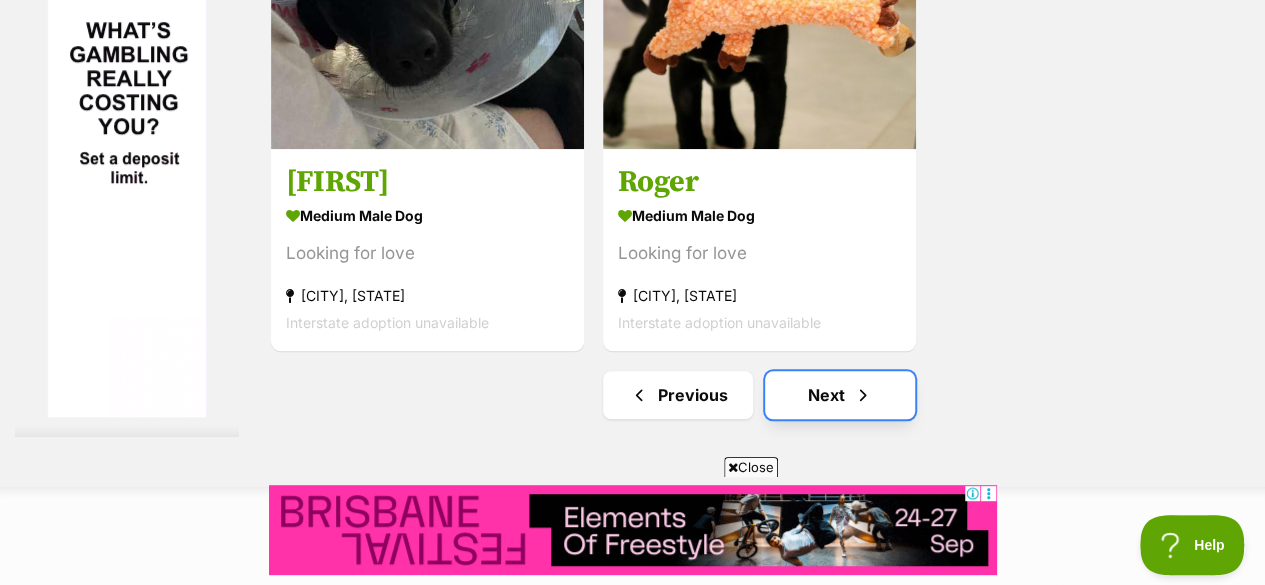 click on "Next" at bounding box center [840, 395] 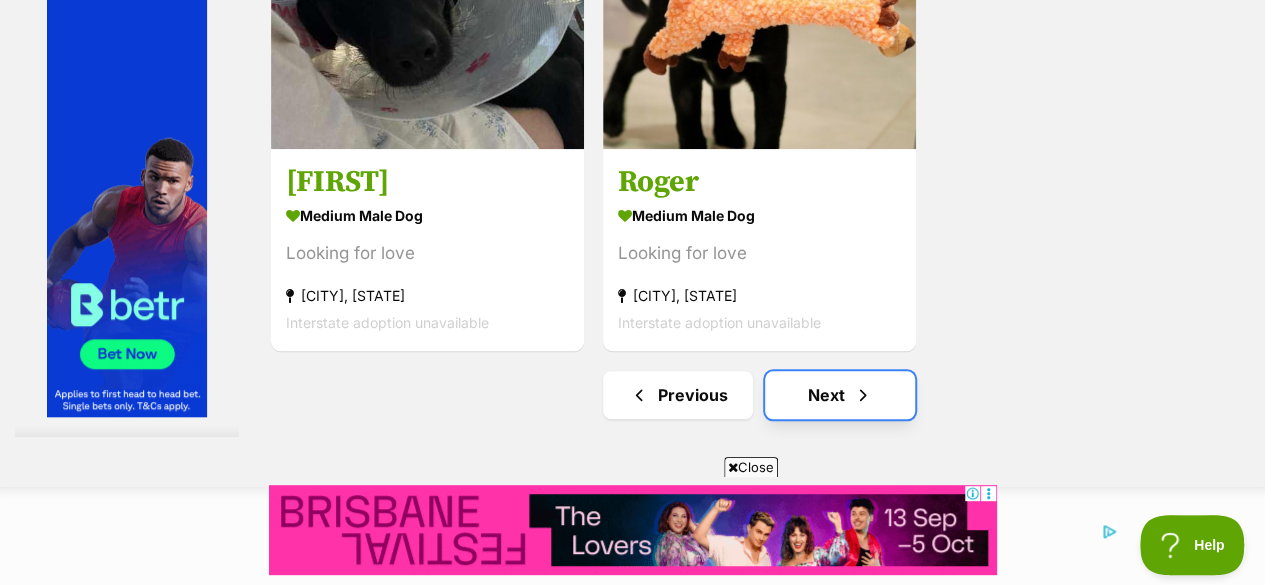 scroll, scrollTop: 0, scrollLeft: 0, axis: both 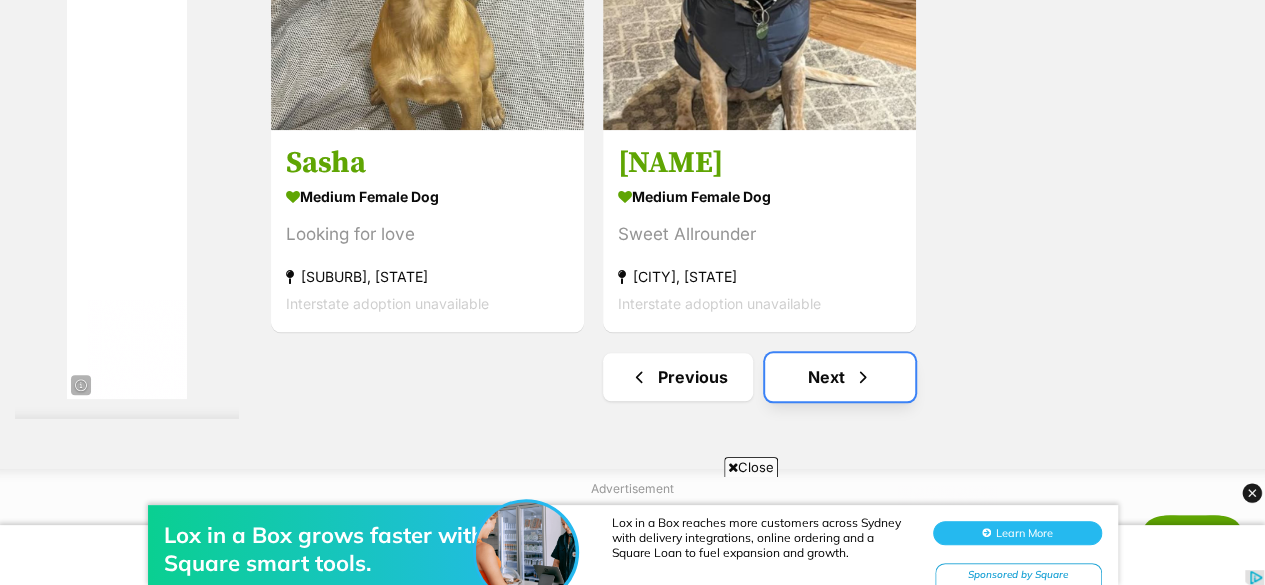 click on "Next" at bounding box center (840, 377) 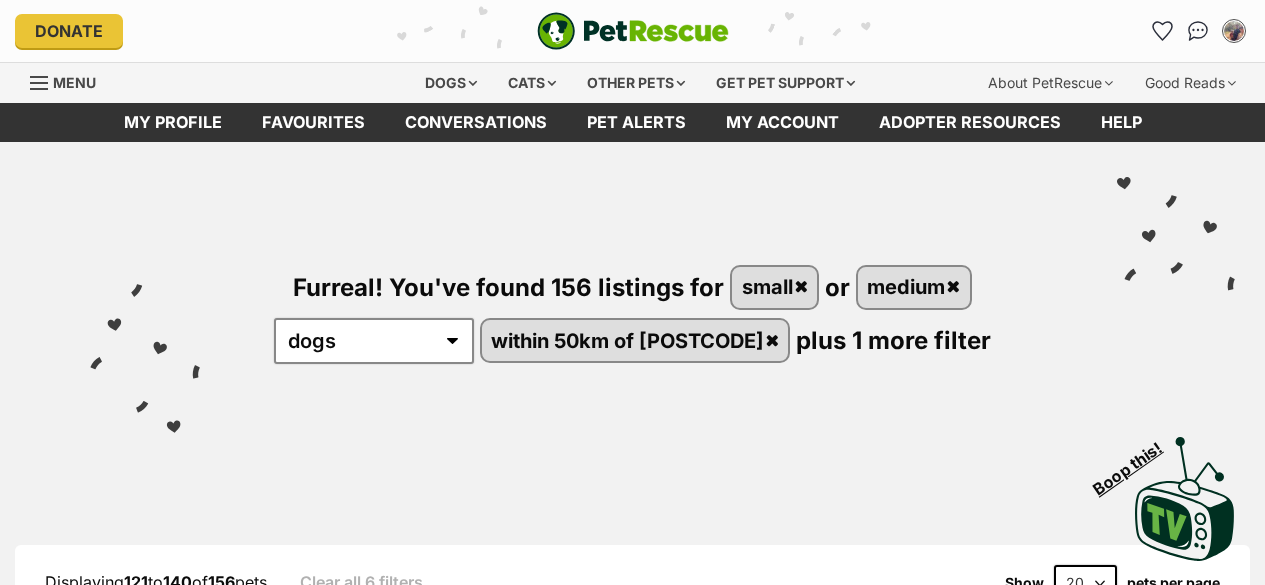 scroll, scrollTop: 0, scrollLeft: 0, axis: both 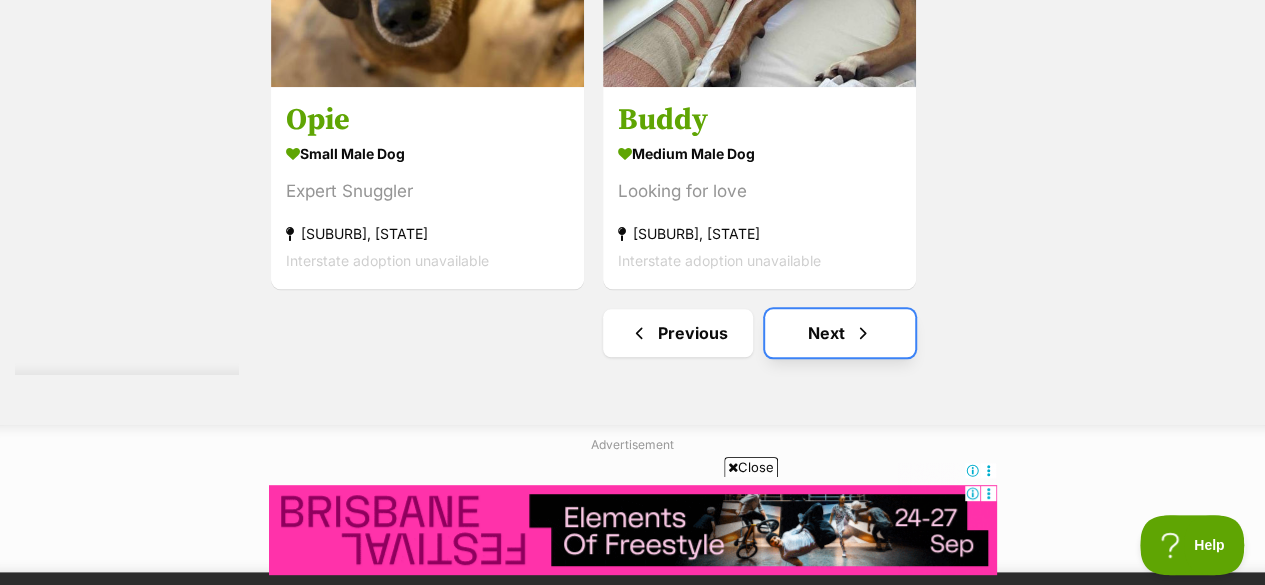 click at bounding box center (863, 333) 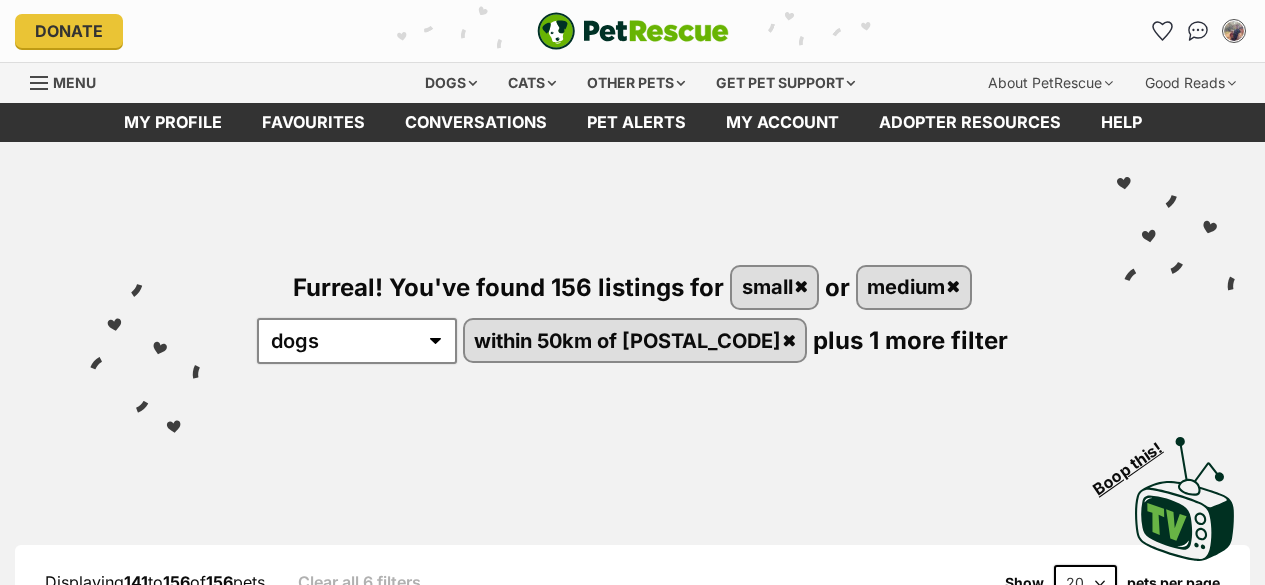 scroll, scrollTop: 0, scrollLeft: 0, axis: both 